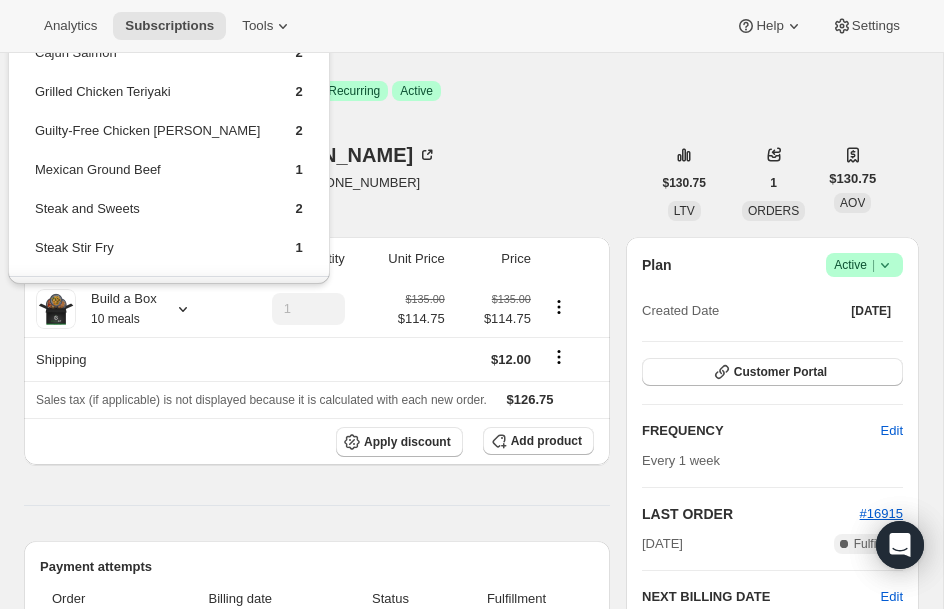 scroll, scrollTop: 0, scrollLeft: 0, axis: both 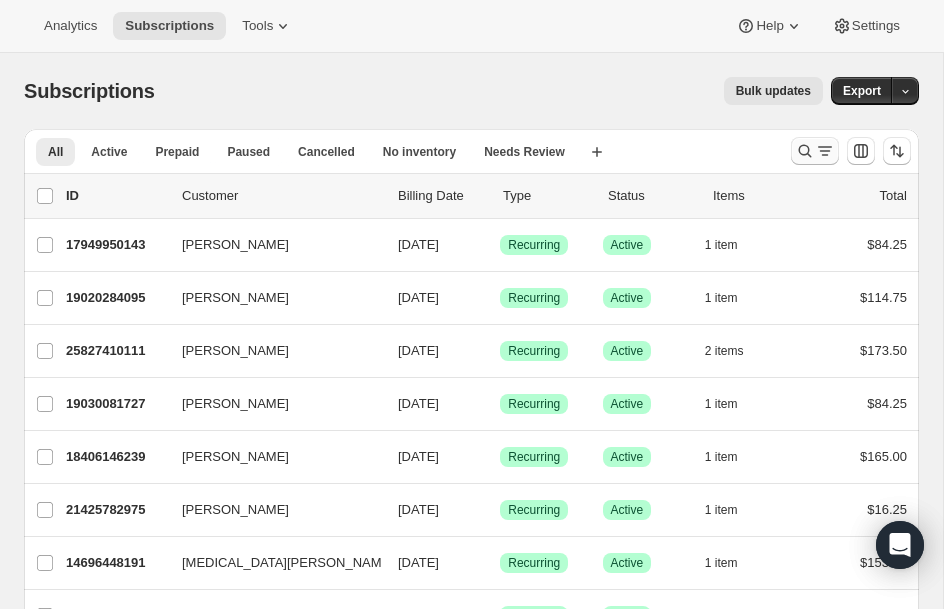 click 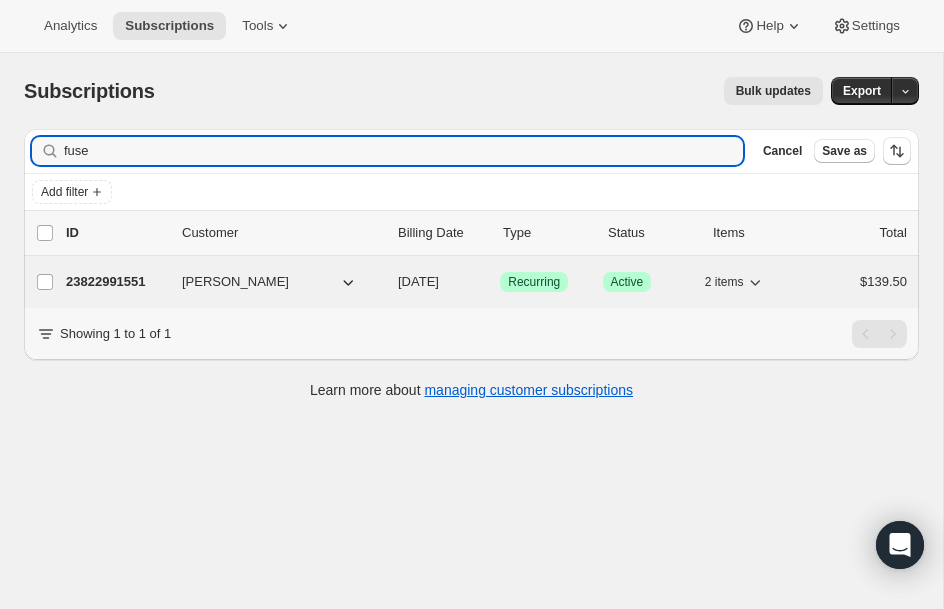 type on "fuse" 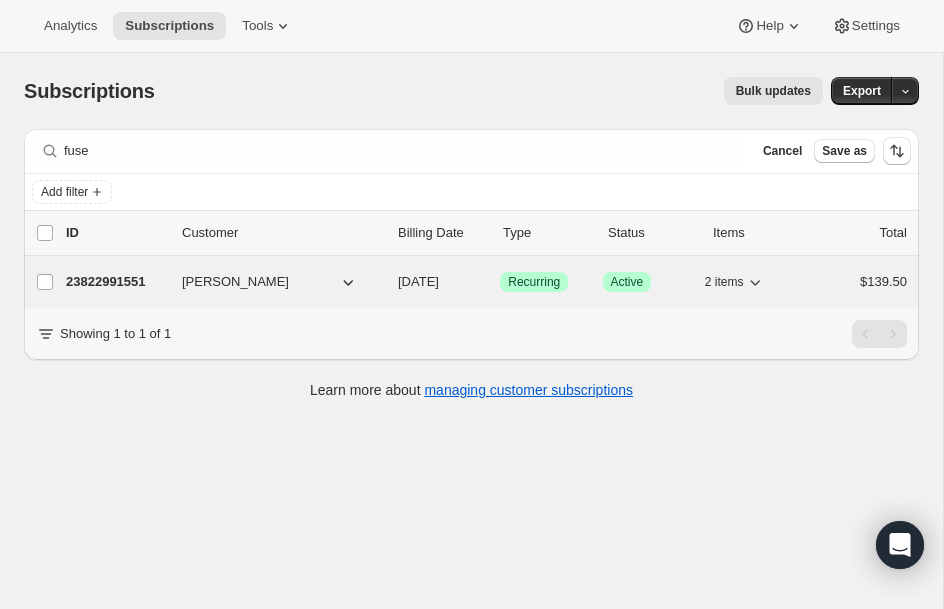 click on "23822991551" at bounding box center [116, 282] 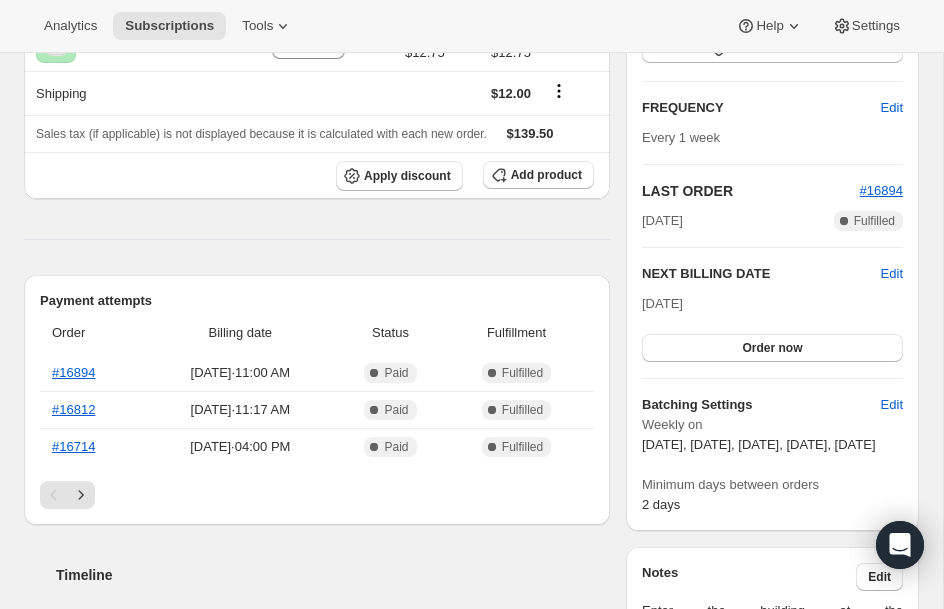 scroll, scrollTop: 360, scrollLeft: 0, axis: vertical 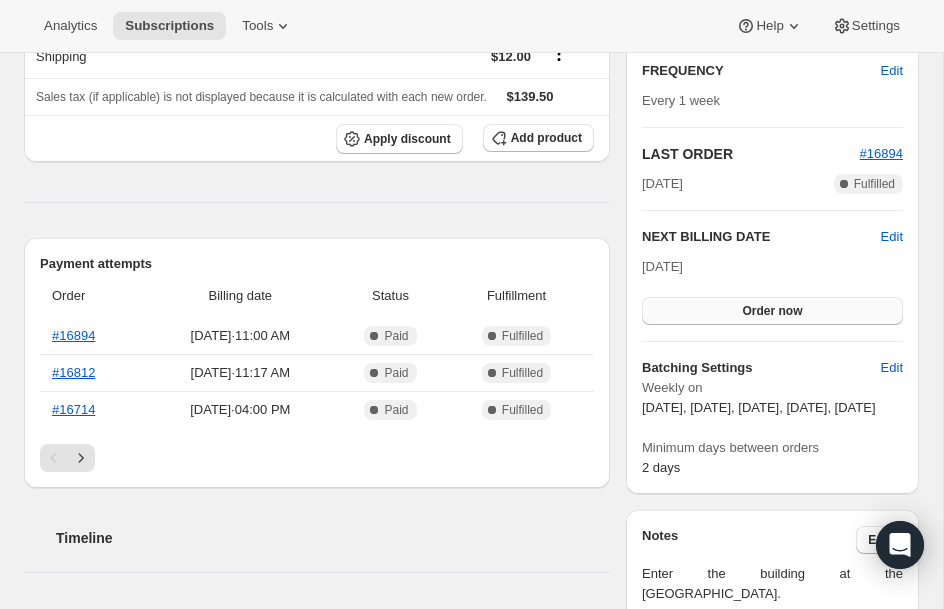 click on "Order now" at bounding box center [772, 311] 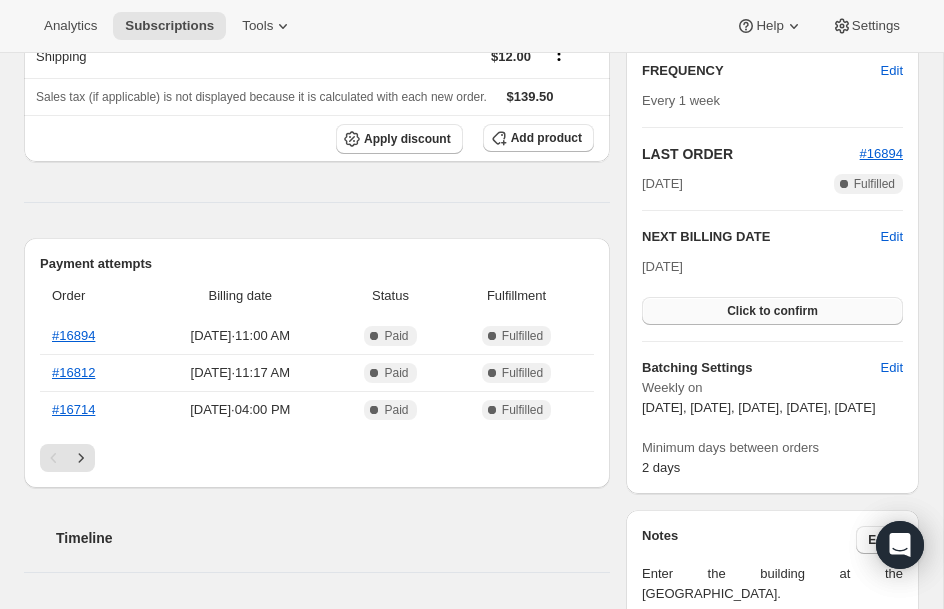 click on "Click to confirm" at bounding box center [772, 311] 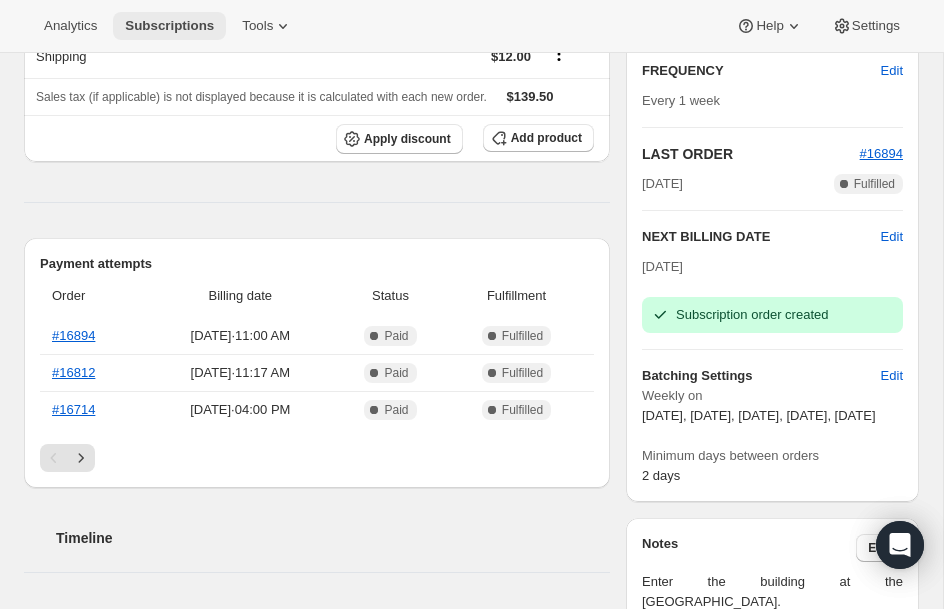 click on "Subscriptions" at bounding box center [169, 26] 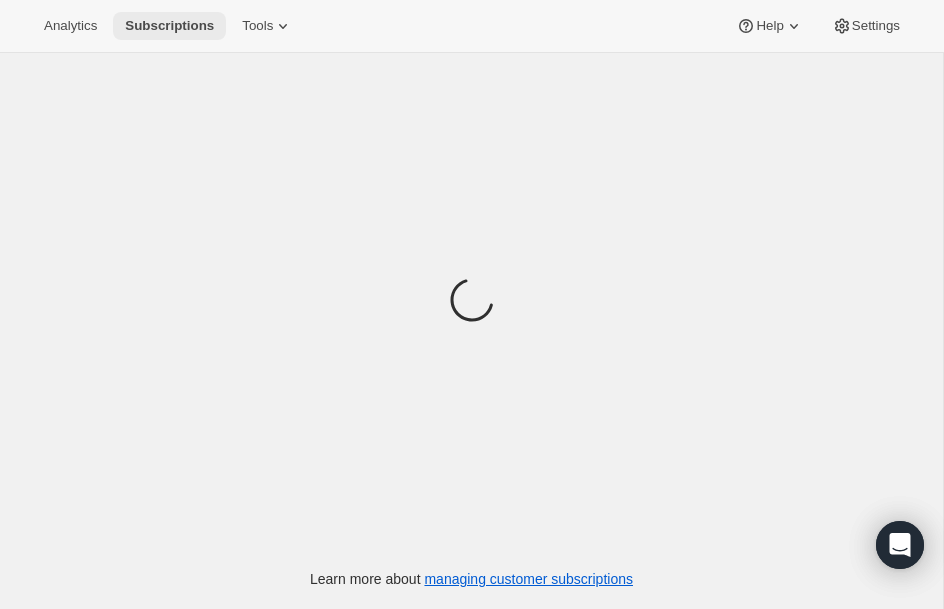 scroll, scrollTop: 0, scrollLeft: 0, axis: both 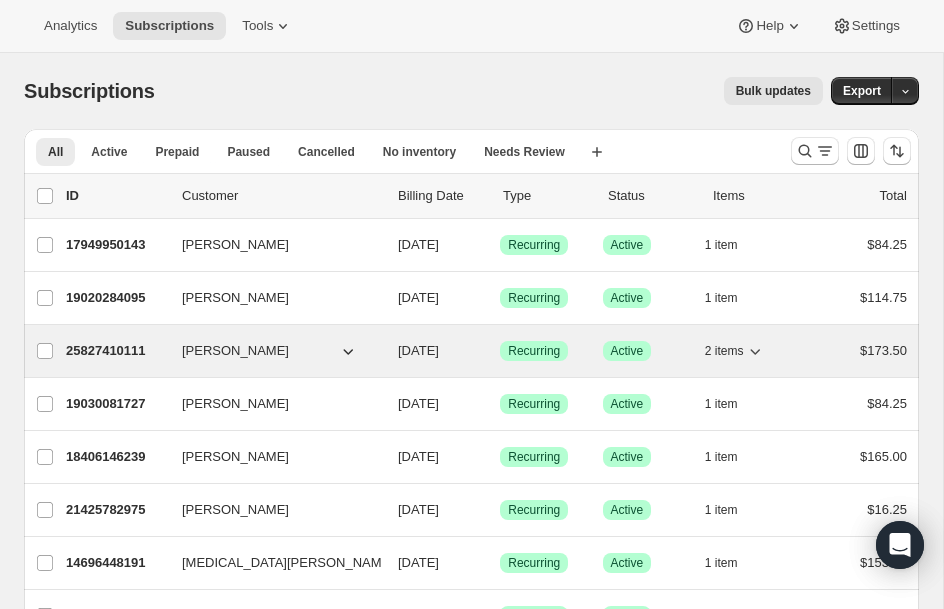 type 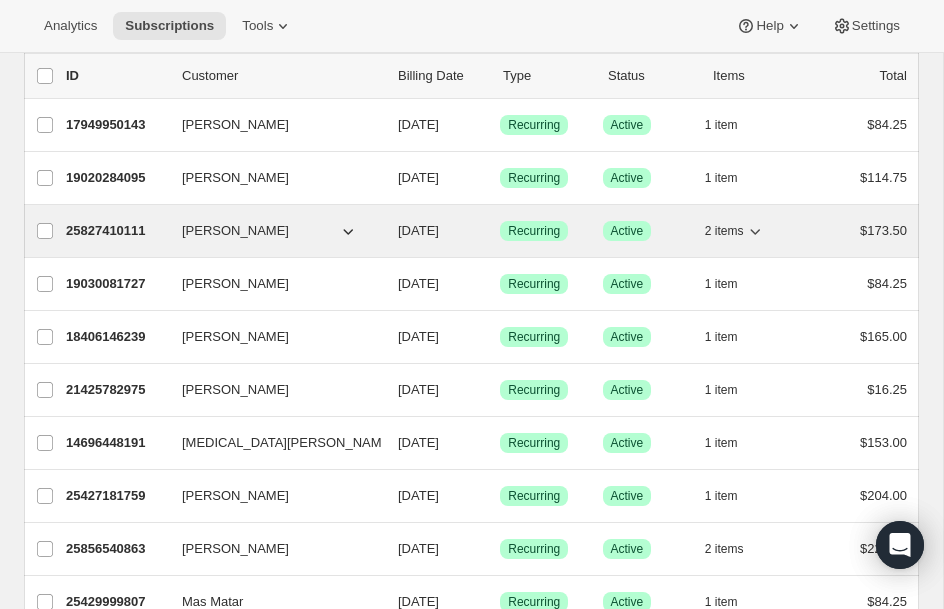 scroll, scrollTop: 160, scrollLeft: 0, axis: vertical 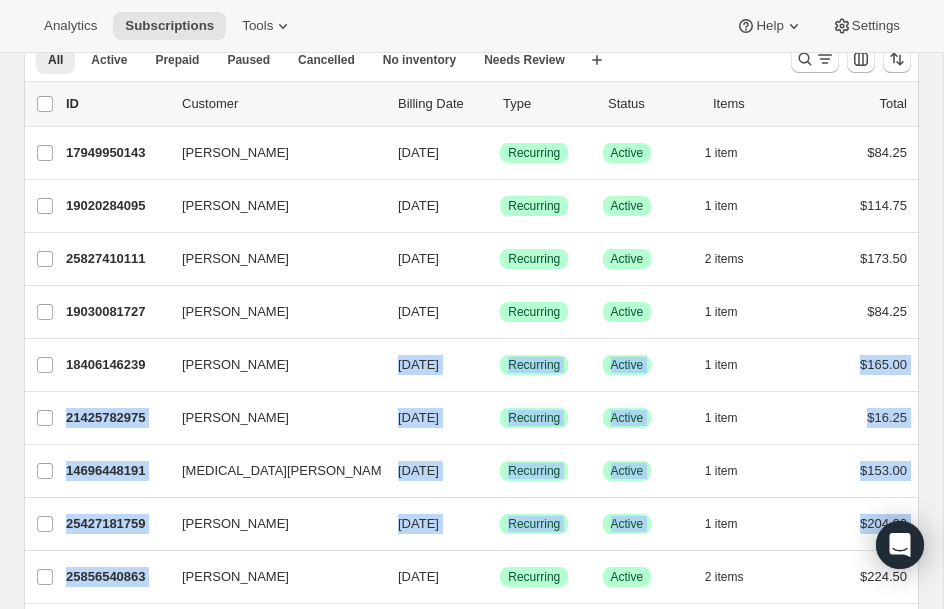 drag, startPoint x: 321, startPoint y: 445, endPoint x: 317, endPoint y: 613, distance: 168.0476 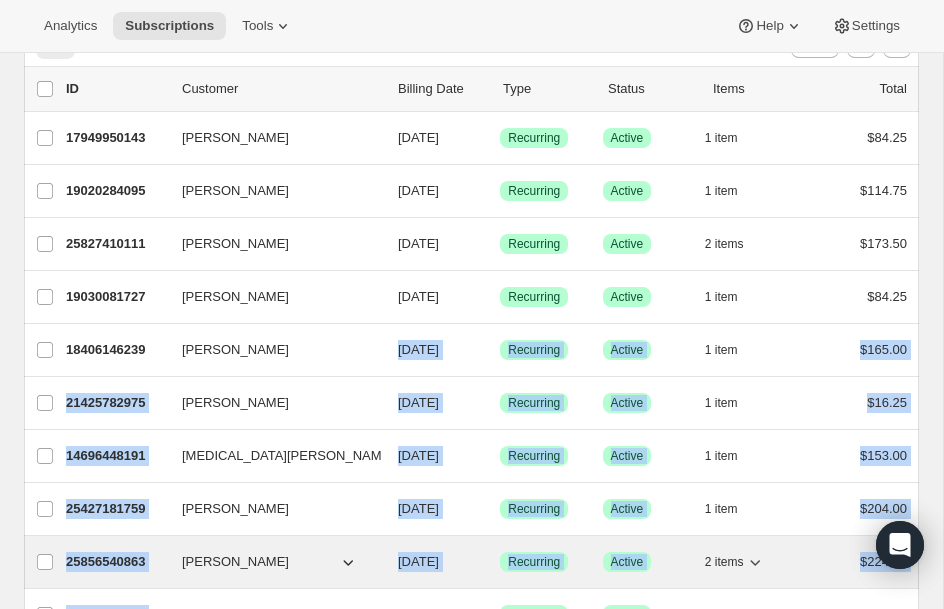 click on "25856540863 efrain beltre 07/21/2025 Success Recurring Success Active 2   items $224.50" at bounding box center [486, 562] 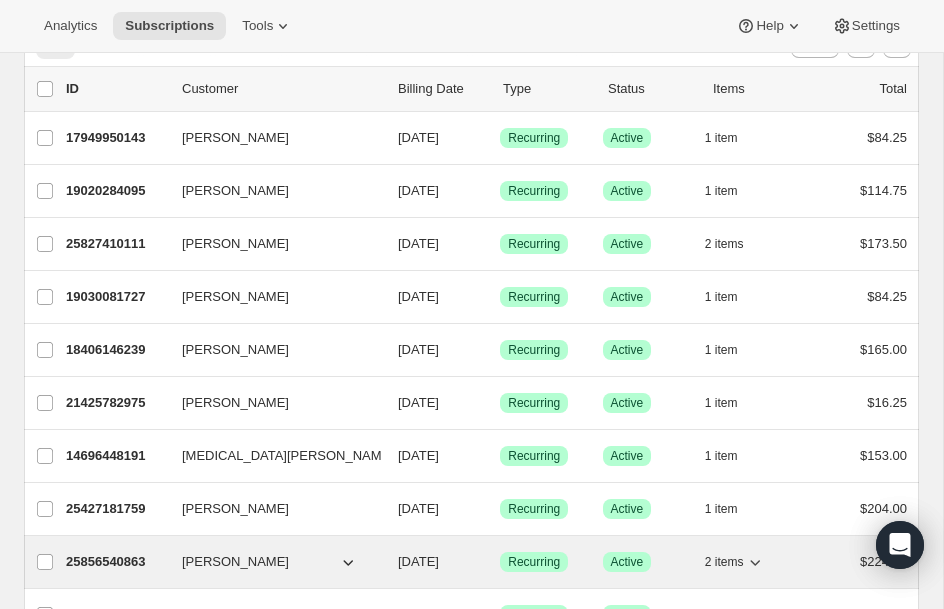 scroll, scrollTop: 0, scrollLeft: 0, axis: both 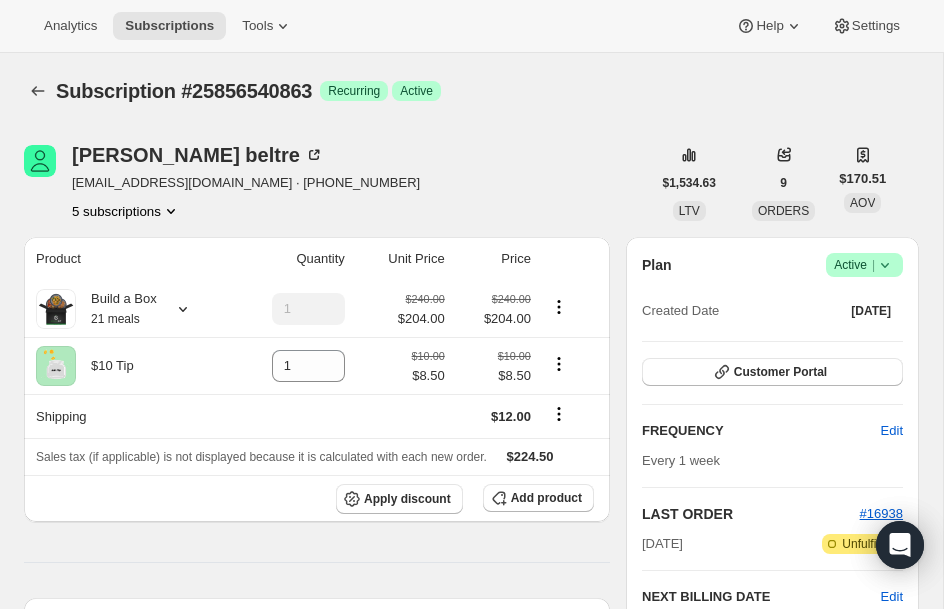 click on "Plan Success Active | Created Date Jul 14, 2025 Customer Portal FREQUENCY Edit Every 1 week LAST ORDER #16938 Jul 14, 2025 Attention Incomplete Unfulfilled NEXT BILLING DATE Edit Jul 21, 2025  Order now Batching Settings Edit Weekly on Monday, Tuesday, Wednesday, Thursday, Friday Minimum days between orders 2   days" at bounding box center [772, 545] 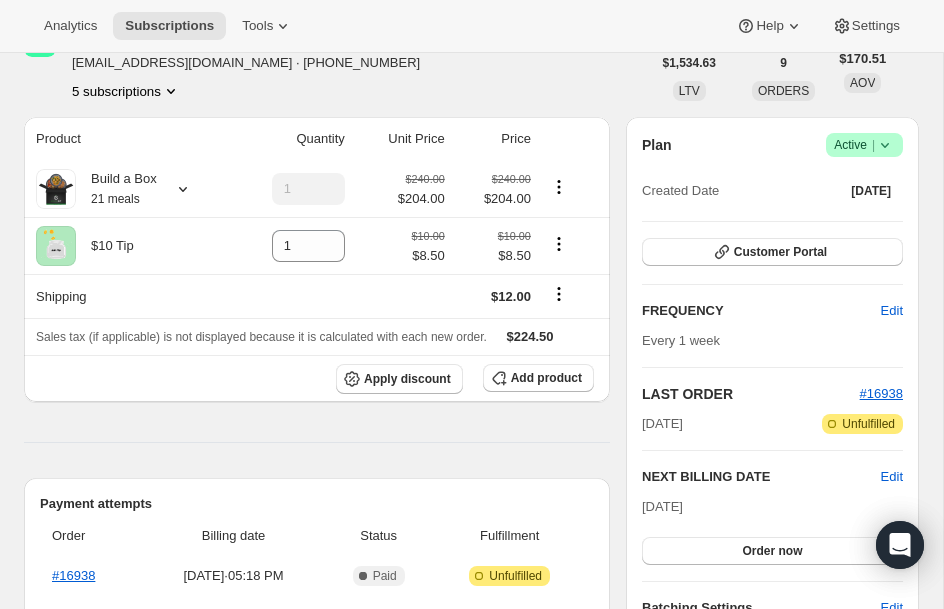scroll, scrollTop: 160, scrollLeft: 0, axis: vertical 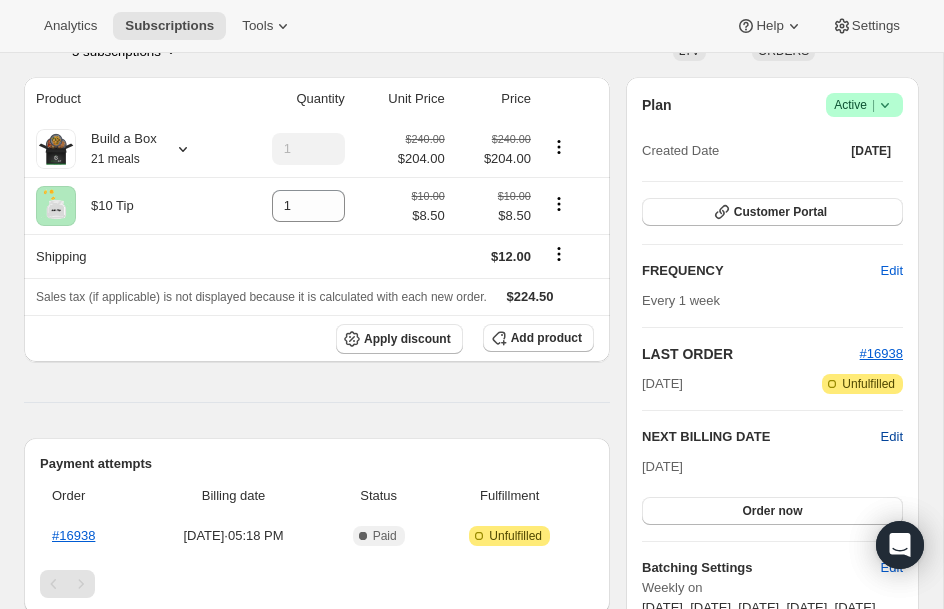 click on "Edit" at bounding box center [892, 437] 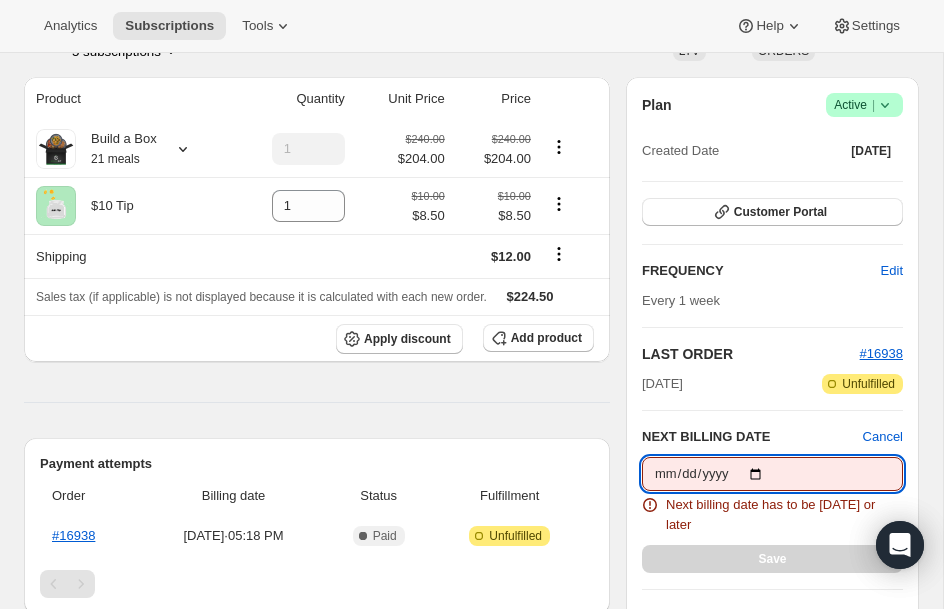 click on "2025-07-21" at bounding box center (772, 474) 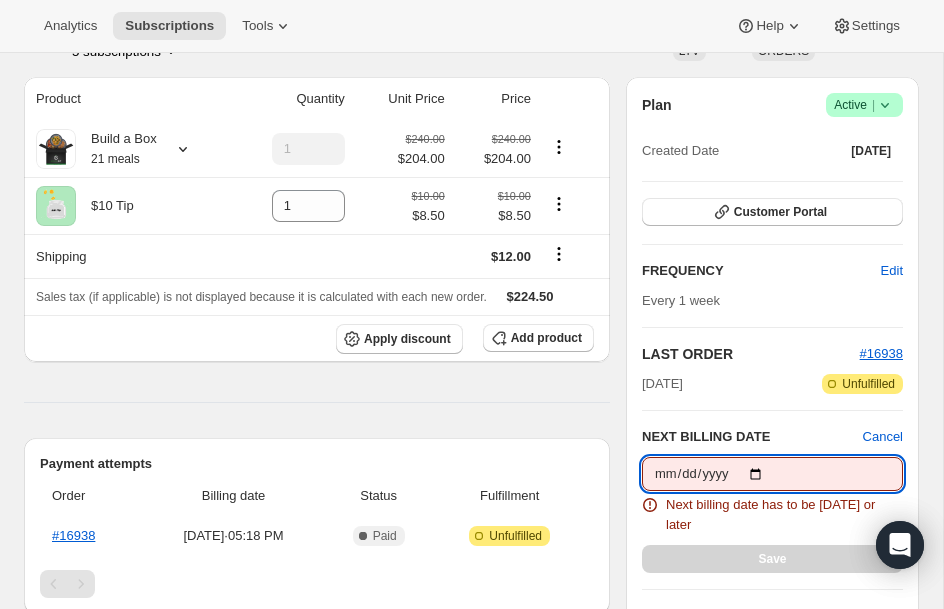 type on "2025-07-28" 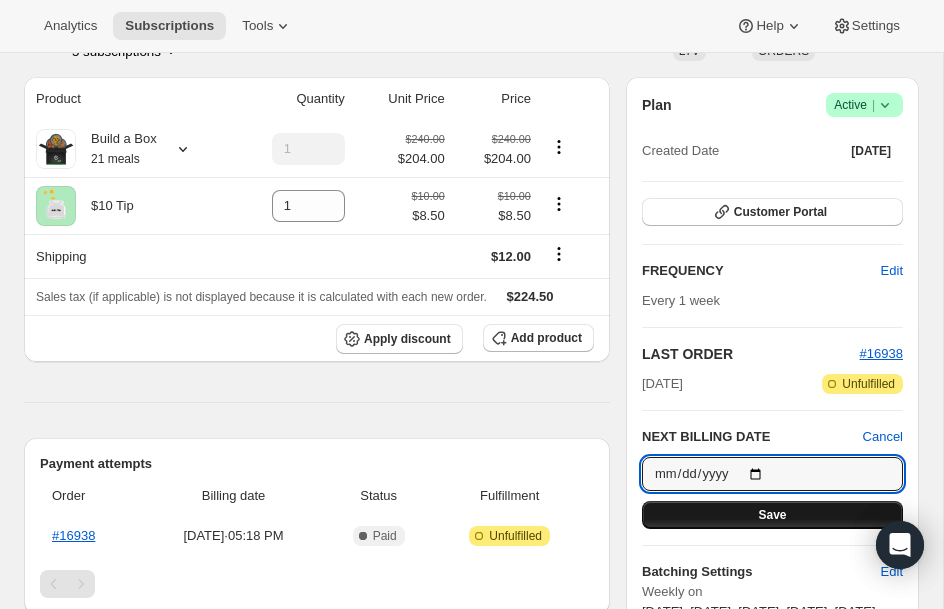 click on "Save" at bounding box center [772, 515] 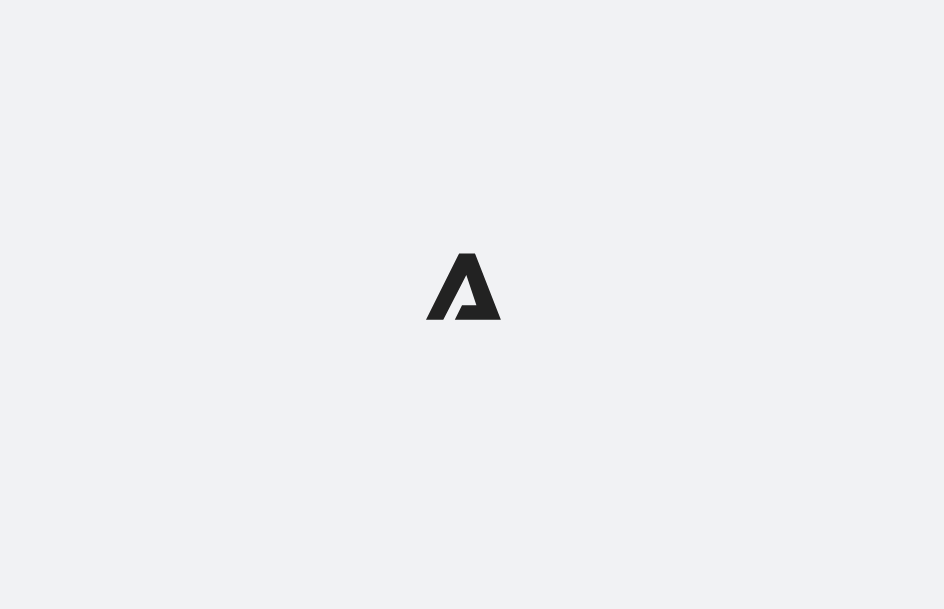 scroll, scrollTop: 0, scrollLeft: 0, axis: both 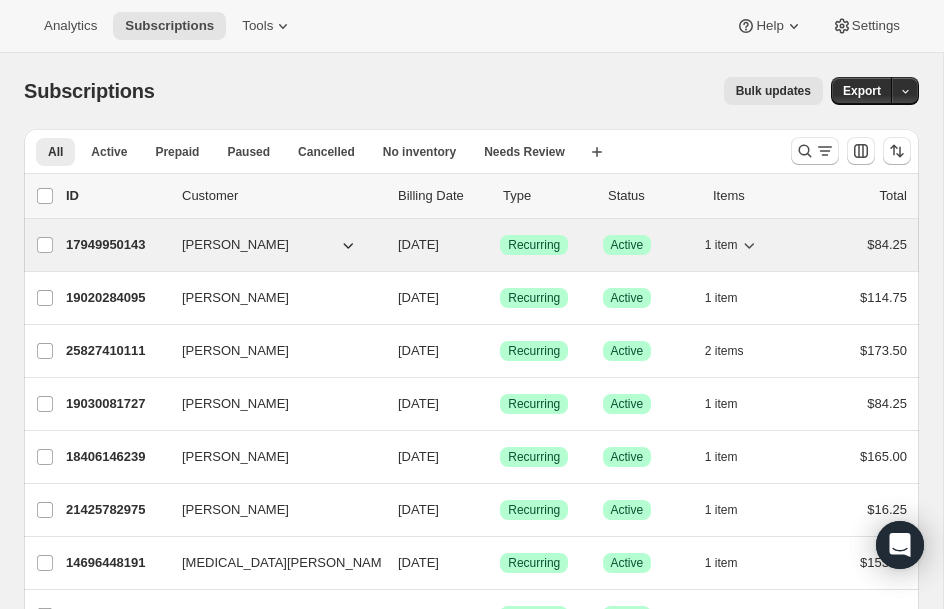 click on "17949950143" at bounding box center [116, 245] 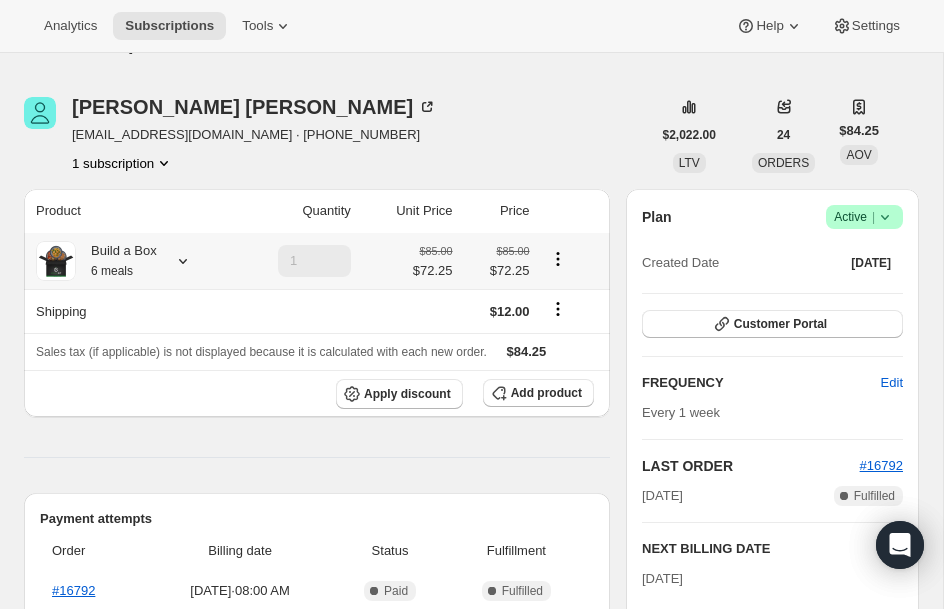 scroll, scrollTop: 0, scrollLeft: 0, axis: both 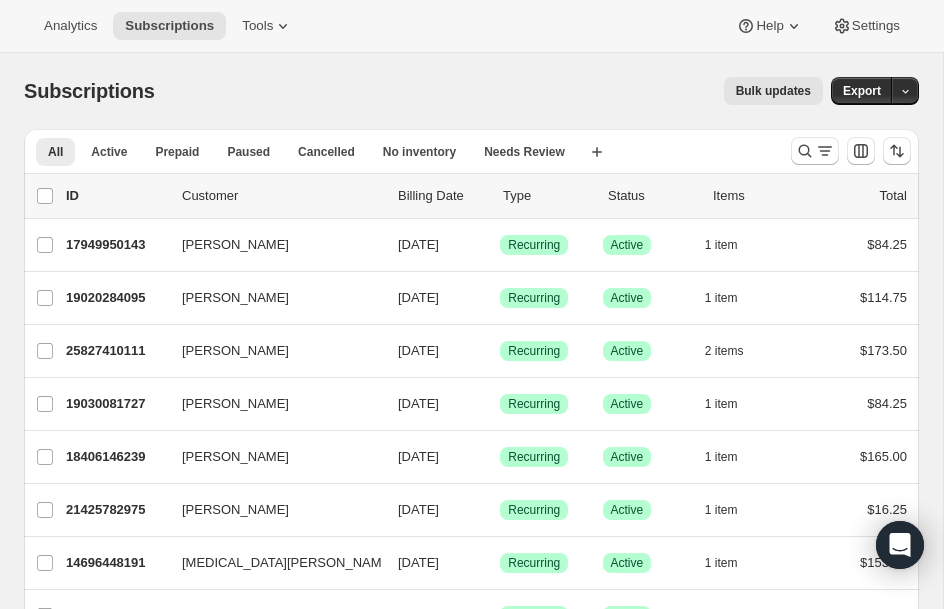 click on "All Active Prepaid Paused Cancelled No inventory Needs Review More views All Active Prepaid Paused Cancelled No inventory Needs Review More views Create new view 0 selected Update next billing date Change status Showing 51 subscriptions Select all 51 subscriptions Showing 51 subscriptions Select Select all 51 subscriptions 0 selected list header ID Customer Billing Date Type Status Items Total Ryan Baldwin 17949950143 Ryan Baldwin 07/21/2025 Success Recurring Success Active 1   item $84.25 Tommy Chang 19020284095 Tommy Chang 07/21/2025 Success Recurring Success Active 1   item $114.75 Gabriel DeSouza 25827410111 Gabriel DeSouza 07/21/2025 Success Recurring Success Active 2   items $173.50 Brianna Cardona 19030081727 Brianna Cardona 07/21/2025 Success Recurring Success Active 1   item $84.25 RHUDSON FONSECA 18406146239 RHUDSON FONSECA 07/21/2025 Success Recurring Success Active 1   item $165.00 Ericson Simon 21425782975 Ericson Simon 07/21/2025 Success Recurring Success Active 1   item $16.25 Kyra Flannery 1" at bounding box center [463, 1546] 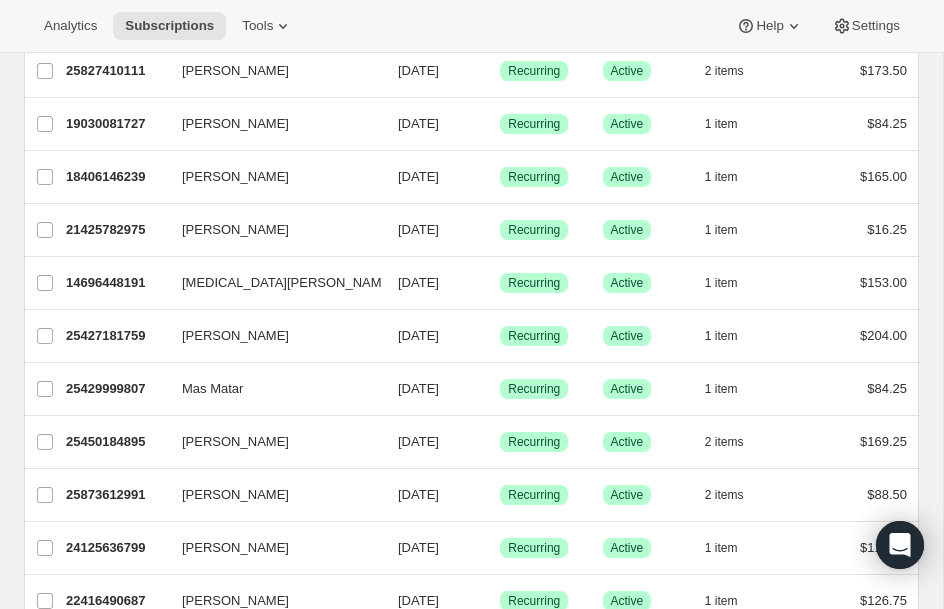scroll, scrollTop: 320, scrollLeft: 0, axis: vertical 